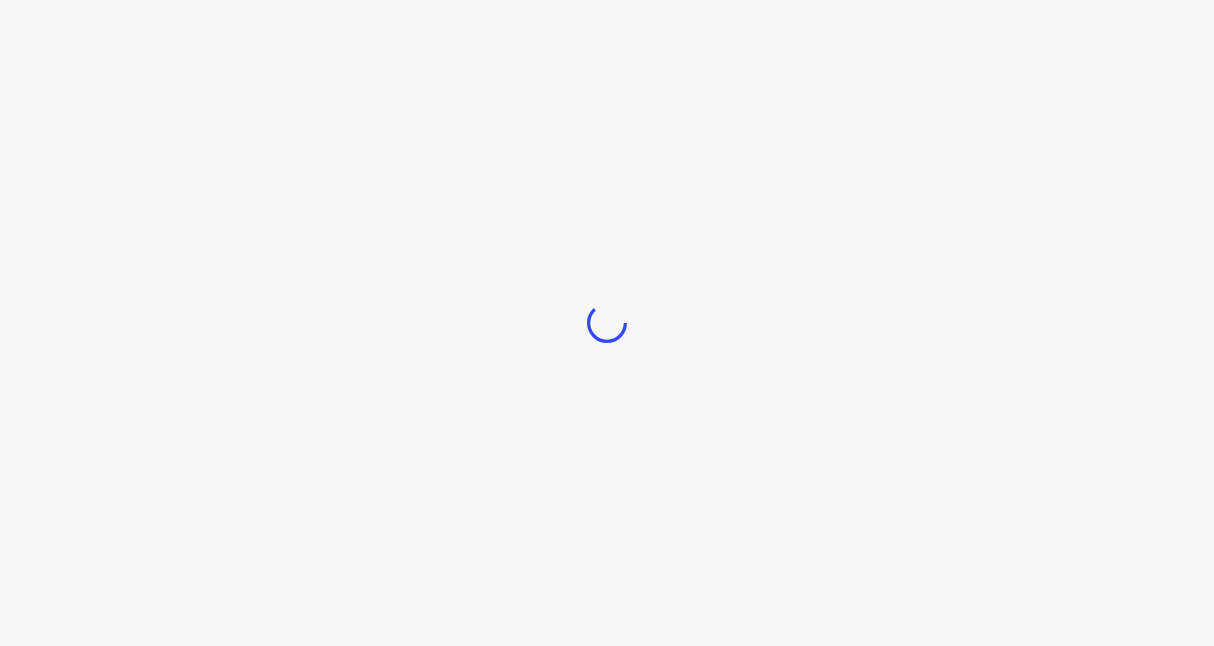 scroll, scrollTop: 0, scrollLeft: 0, axis: both 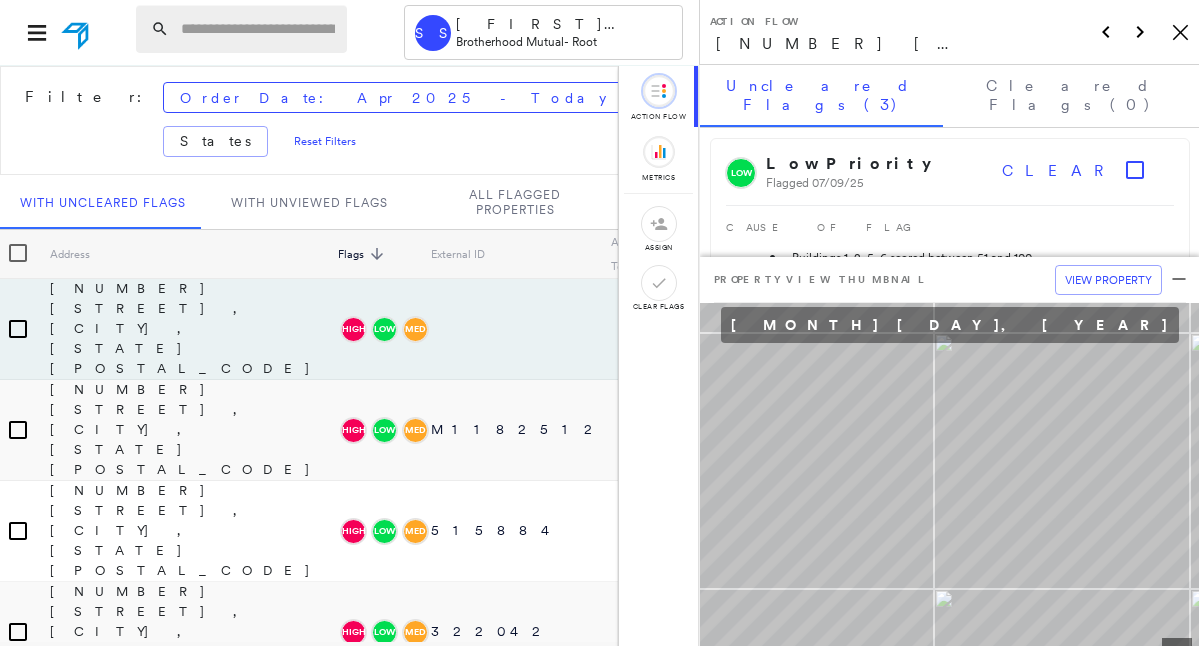 click at bounding box center [258, 29] 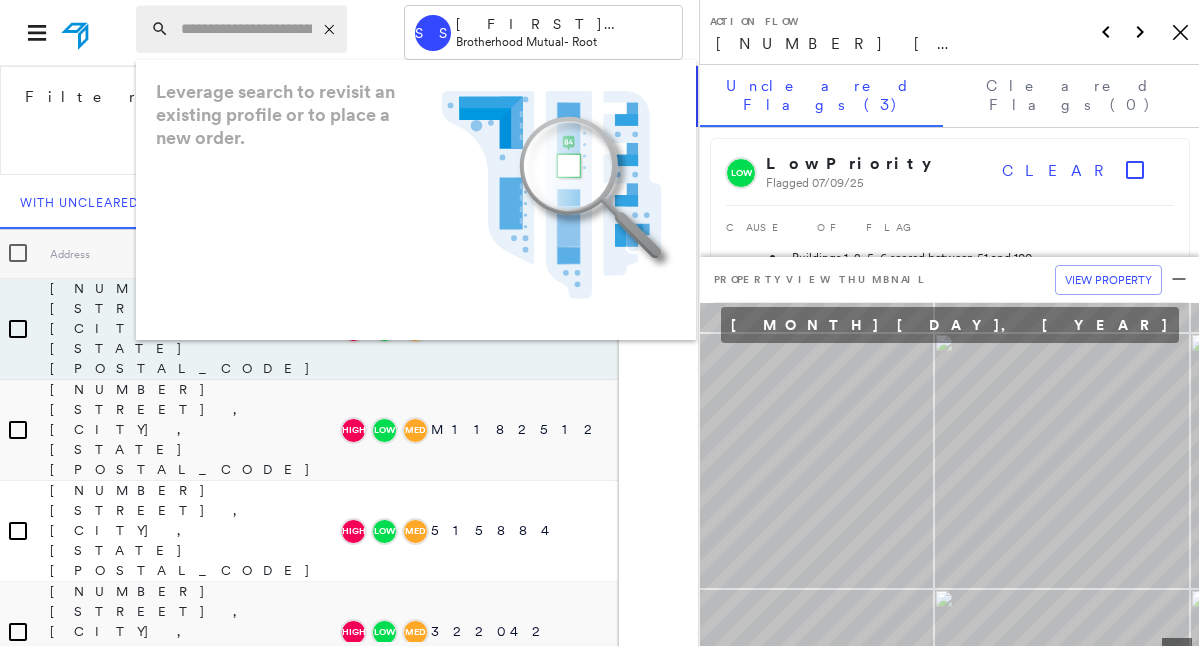 click at bounding box center [246, 29] 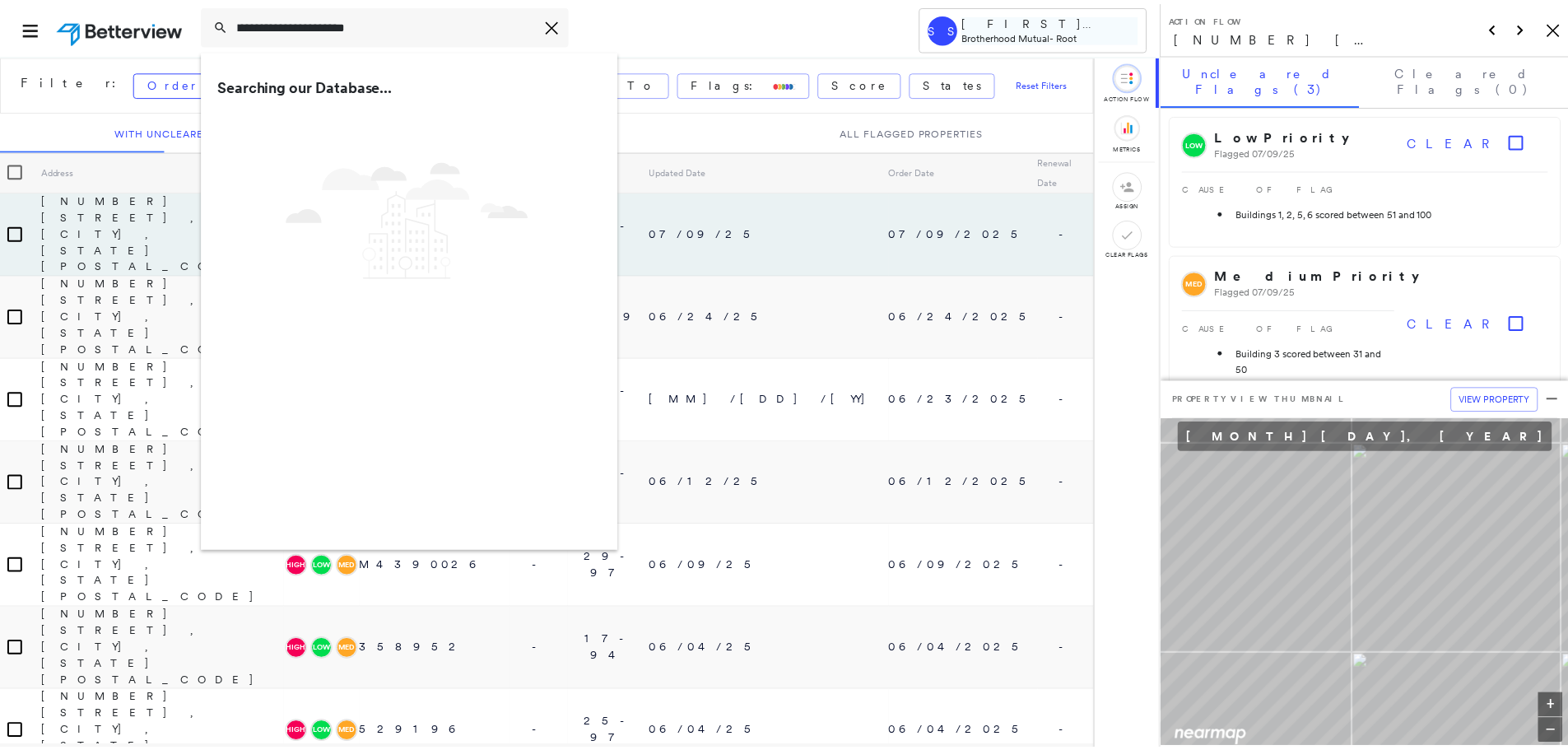 scroll, scrollTop: 0, scrollLeft: 0, axis: both 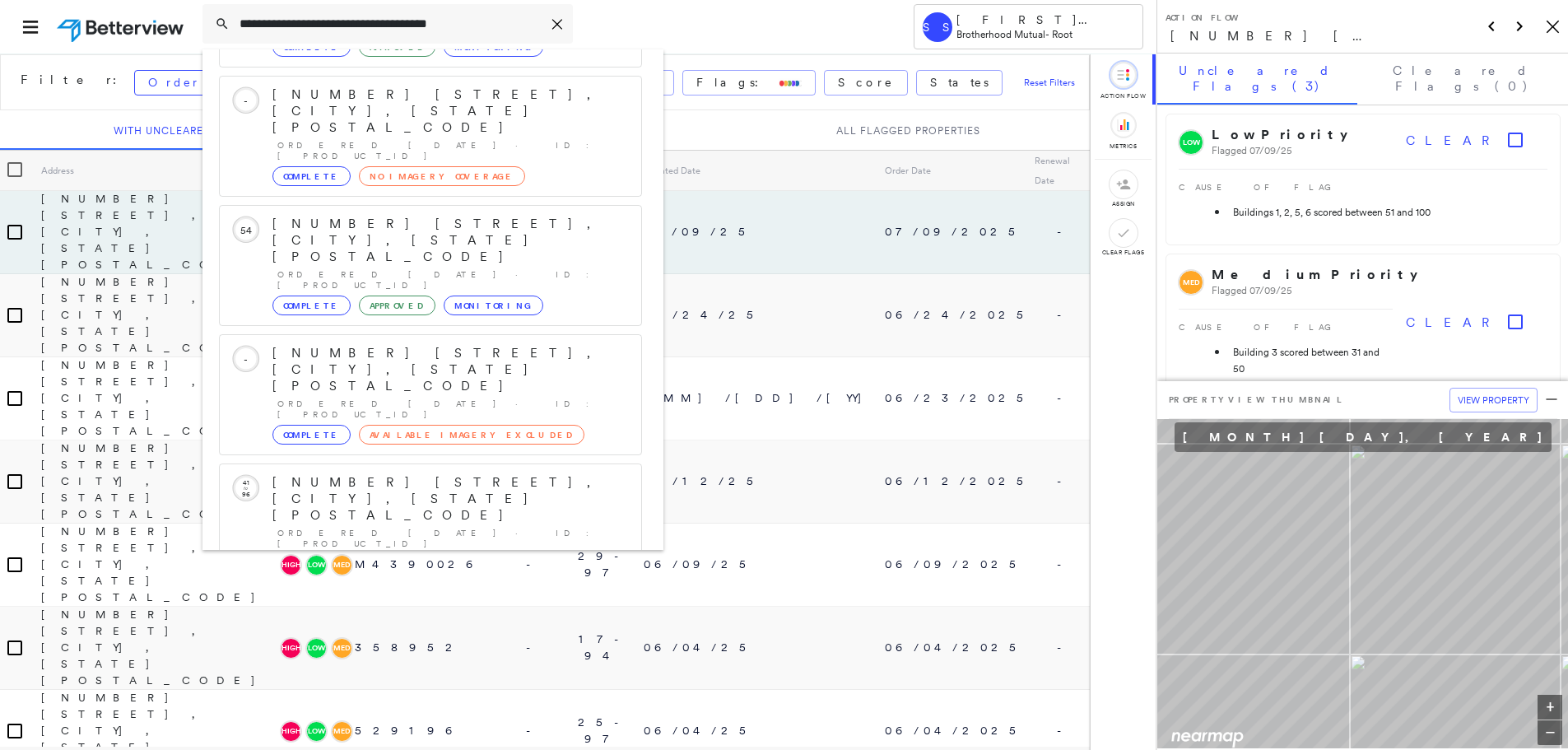 type on "**********" 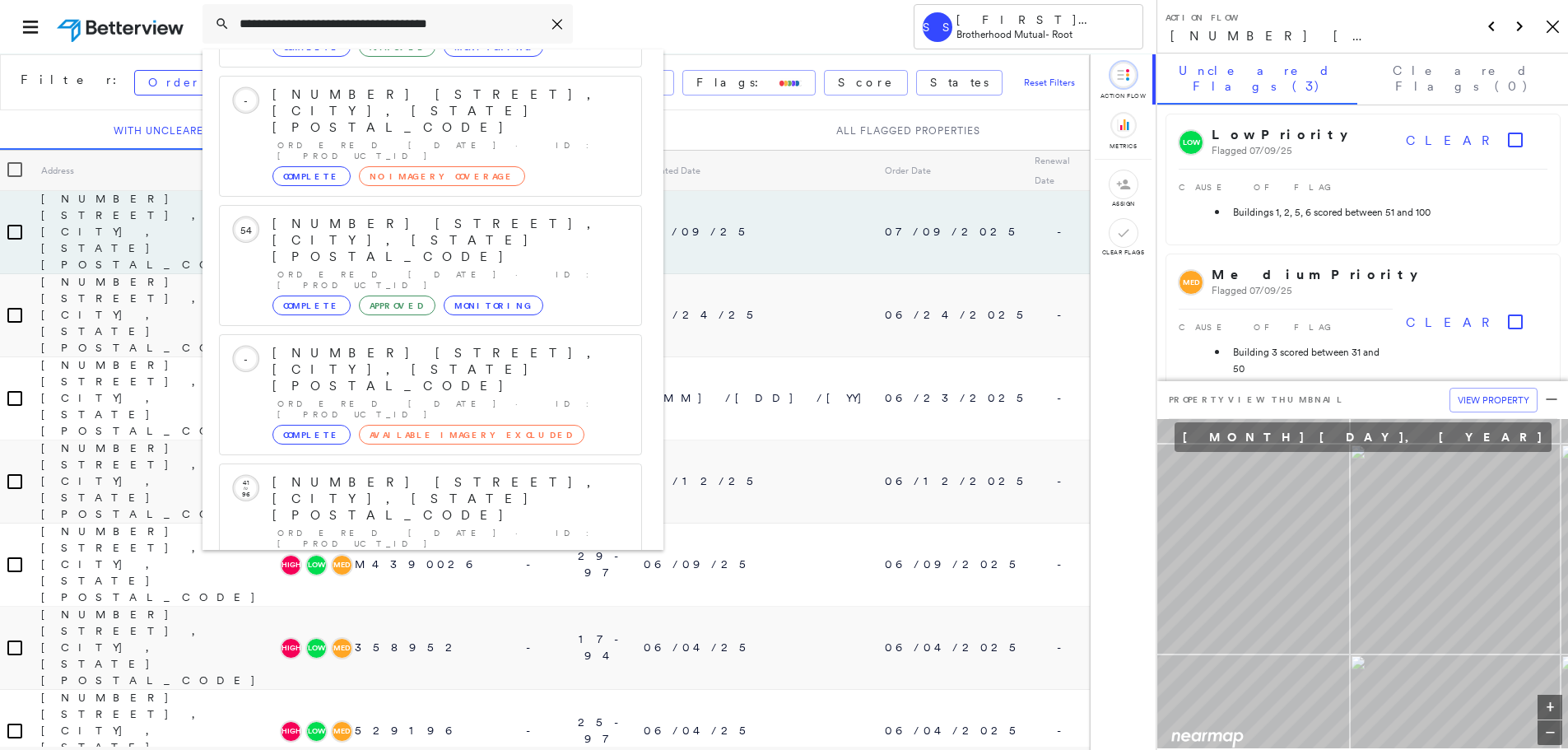 click on "[NUMBER] [STREET], [CITY], [STATE] [POSTAL_CODE]" at bounding box center (412, 739) 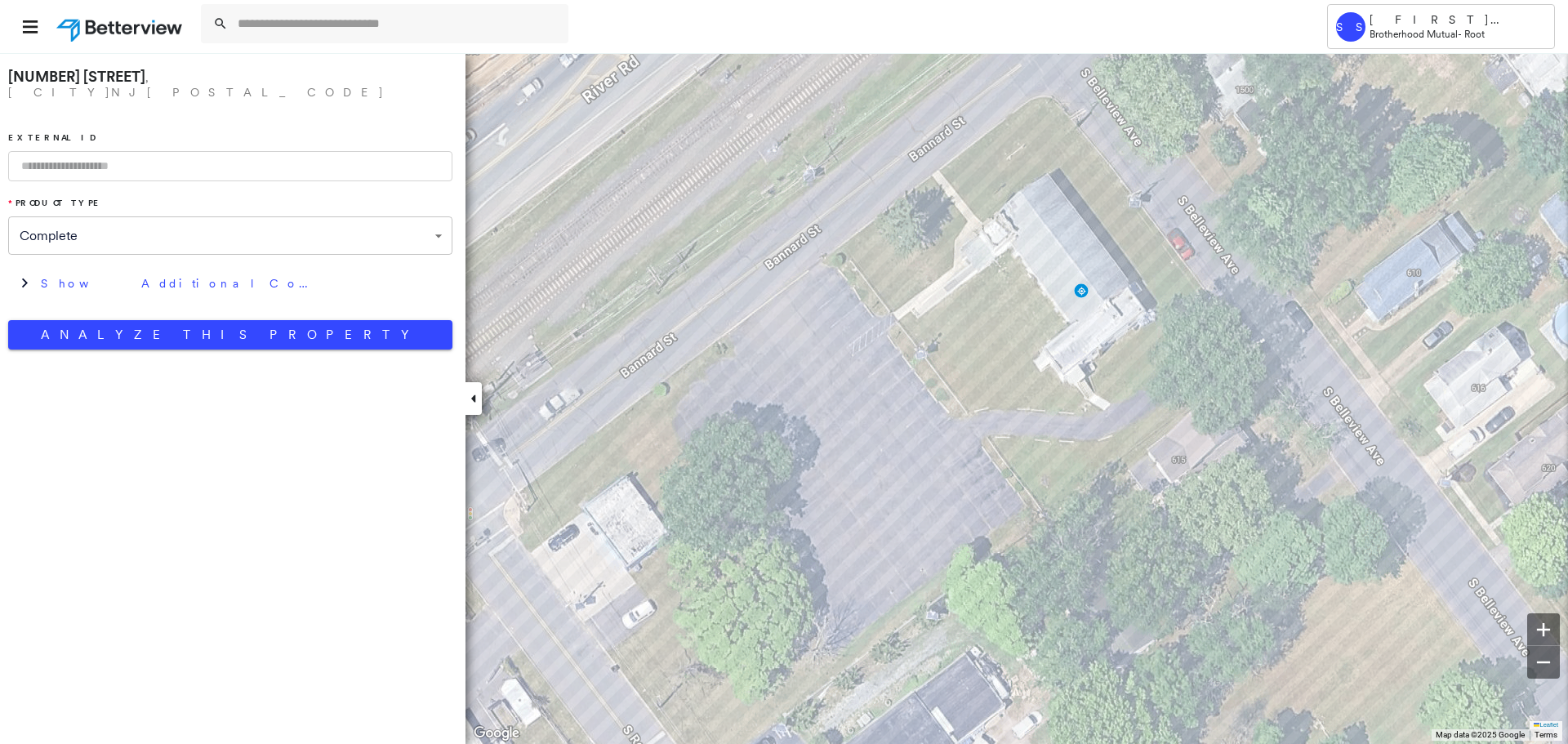 click at bounding box center [230, 166] 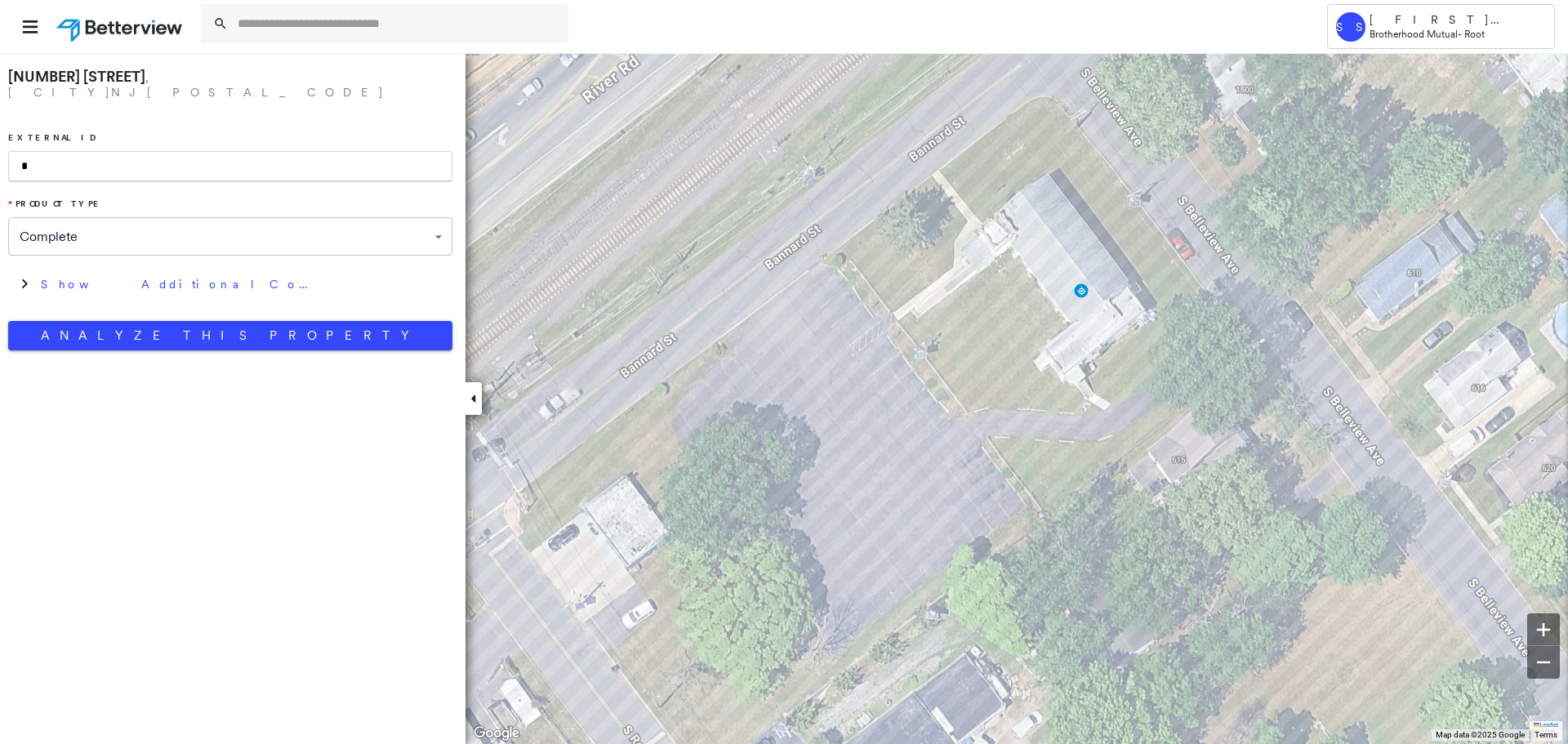 paste on "*******" 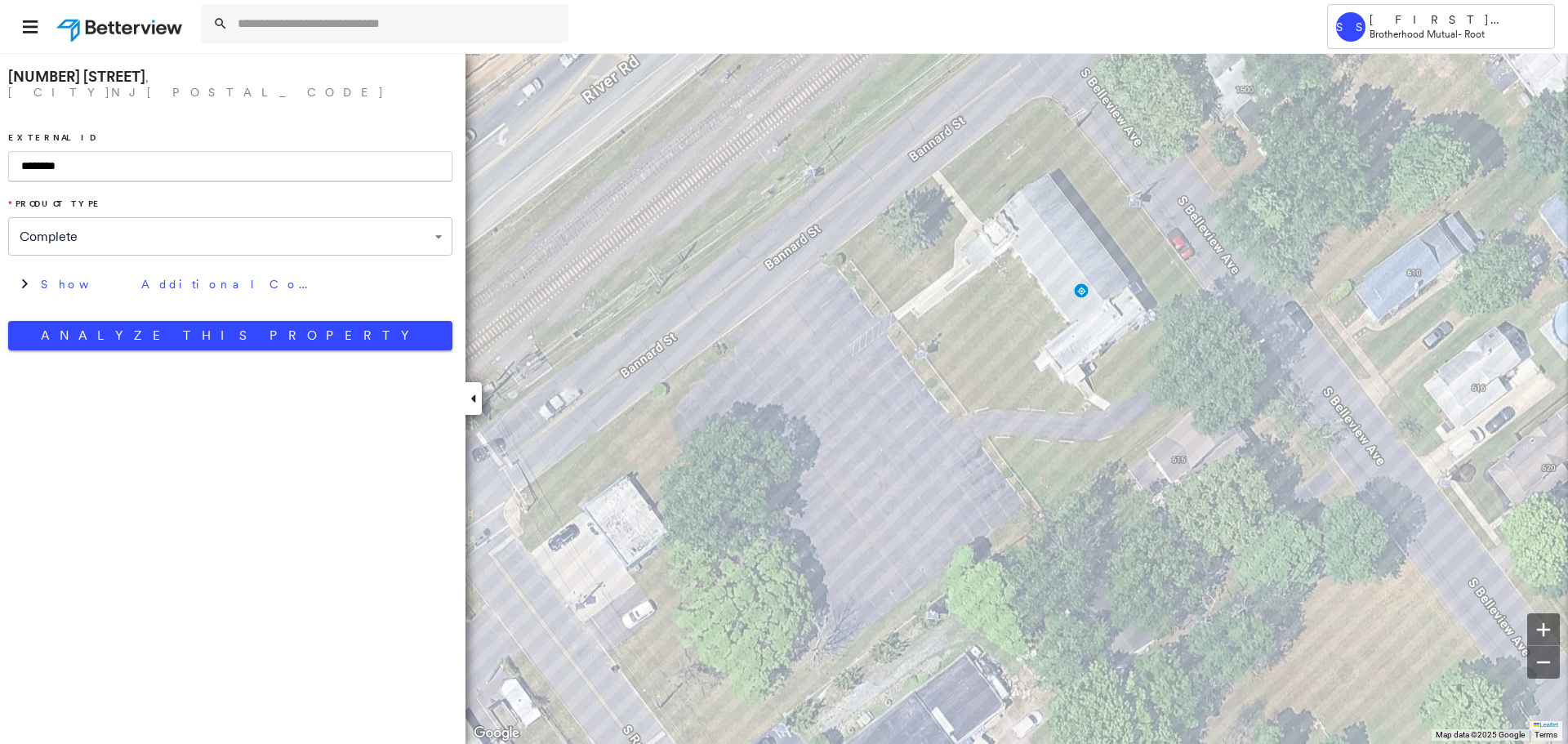 type on "********" 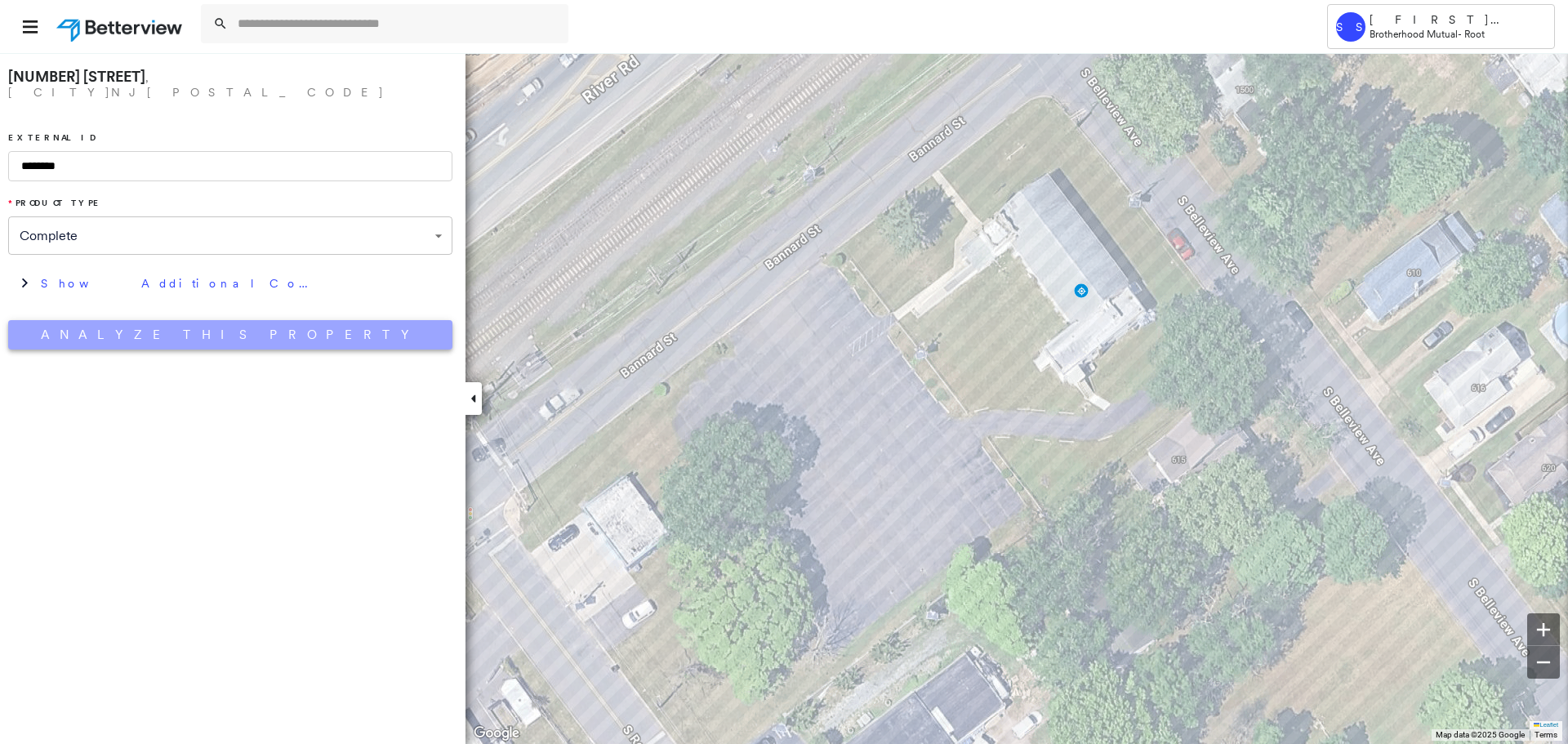 click on "Analyze This Property" at bounding box center (230, 335) 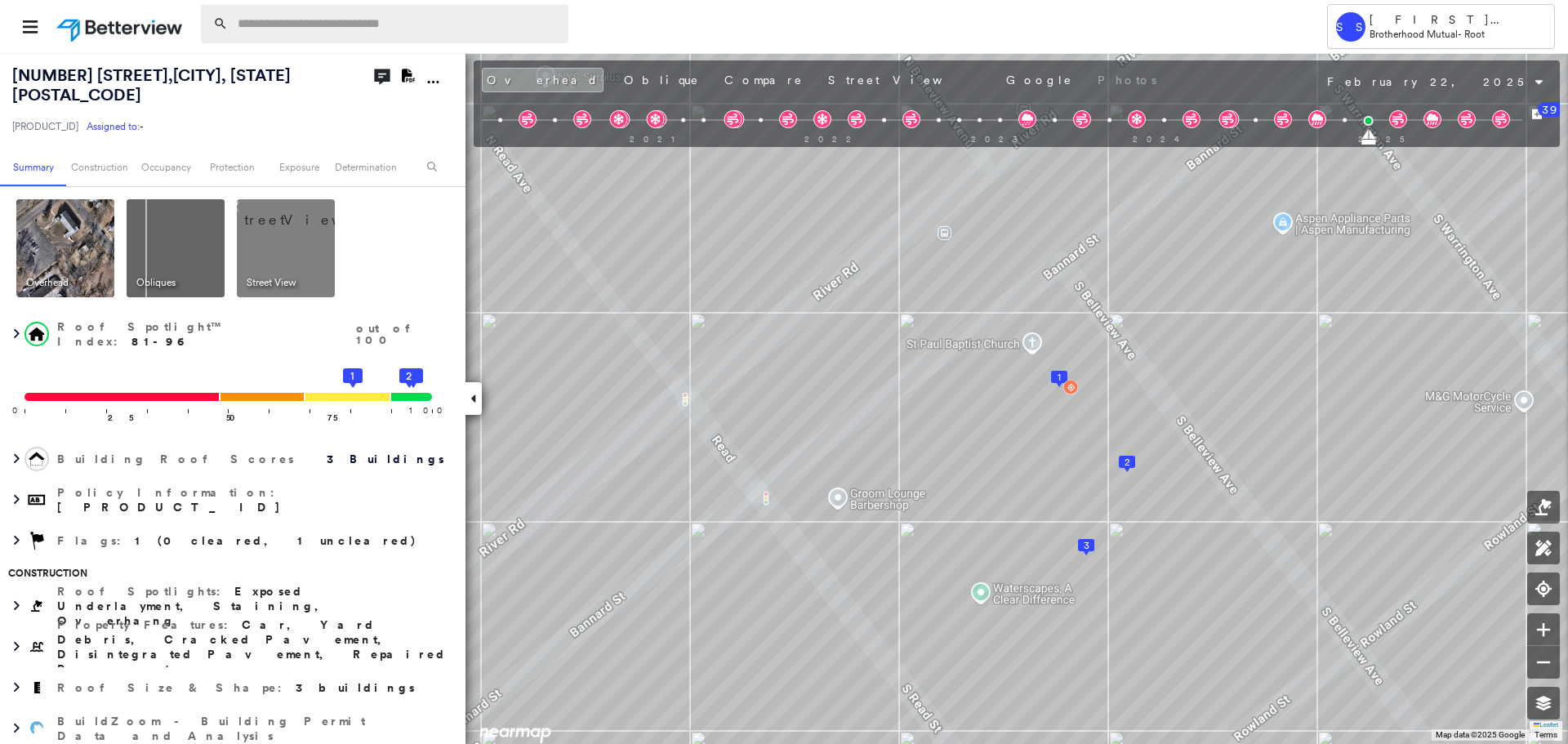 click at bounding box center [398, 24] 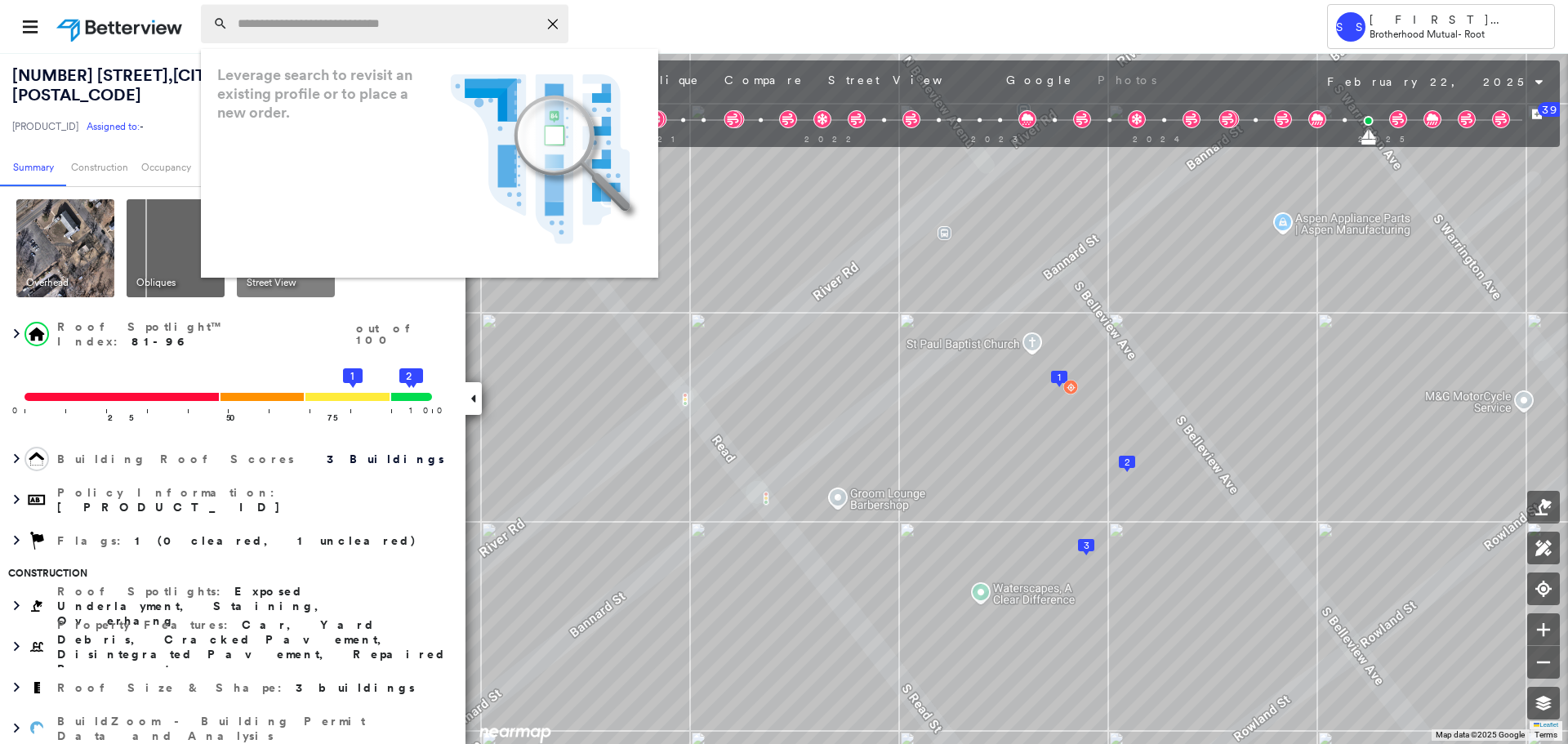 paste on "**********" 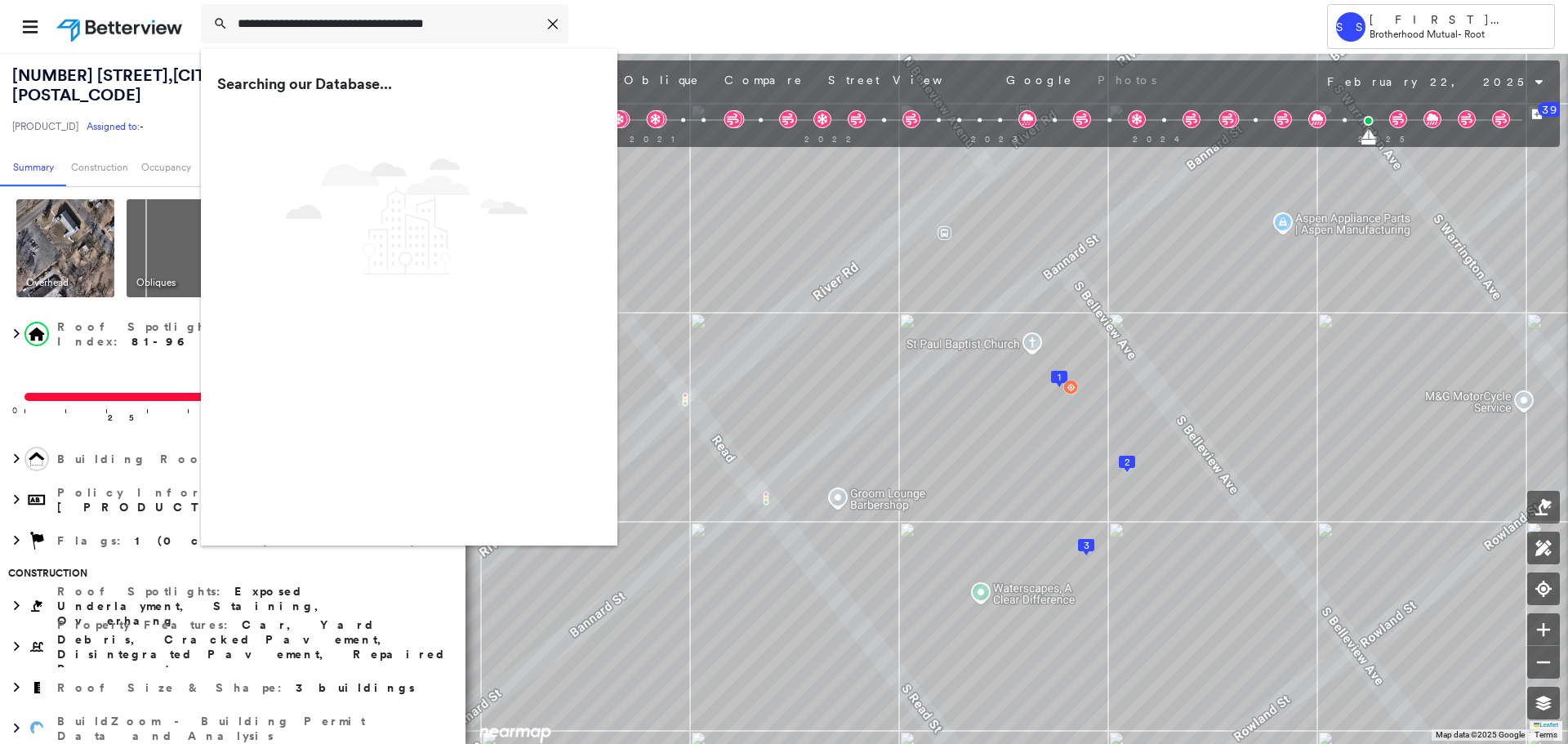 type on "**********" 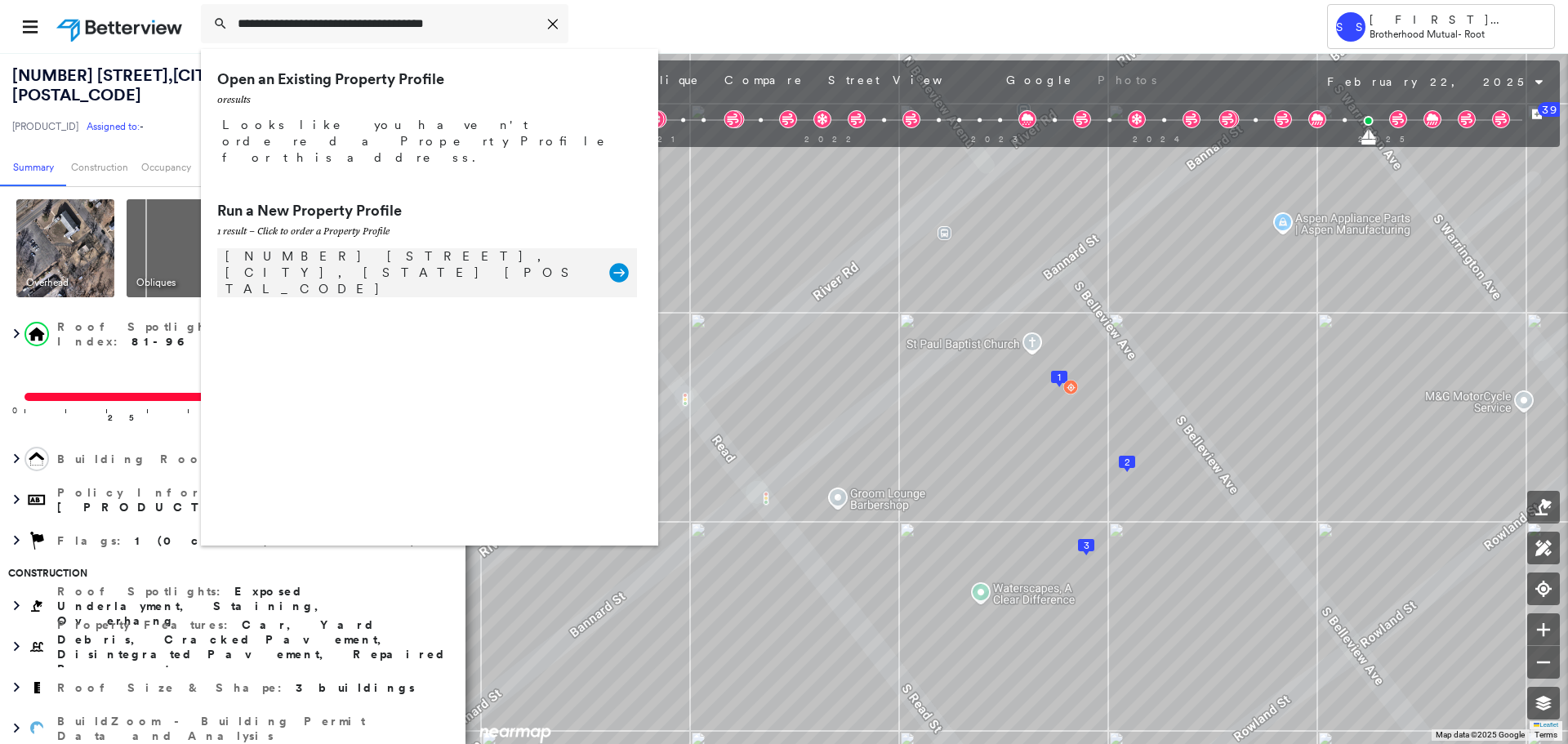 click on "[NUMBER] [STREET], [CITY], [STATE] [POSTAL_CODE]" at bounding box center (409, 273) 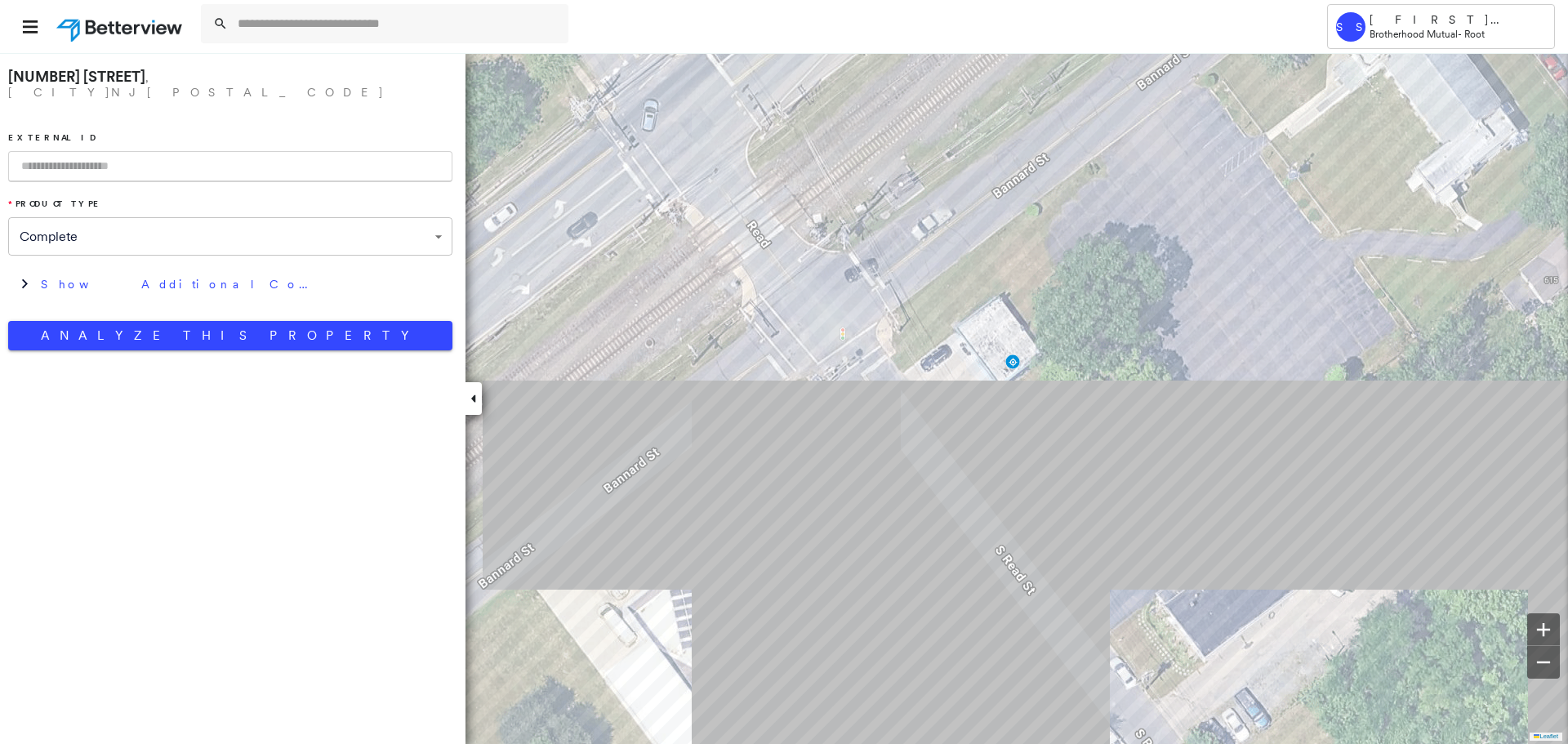 click at bounding box center (230, 167) 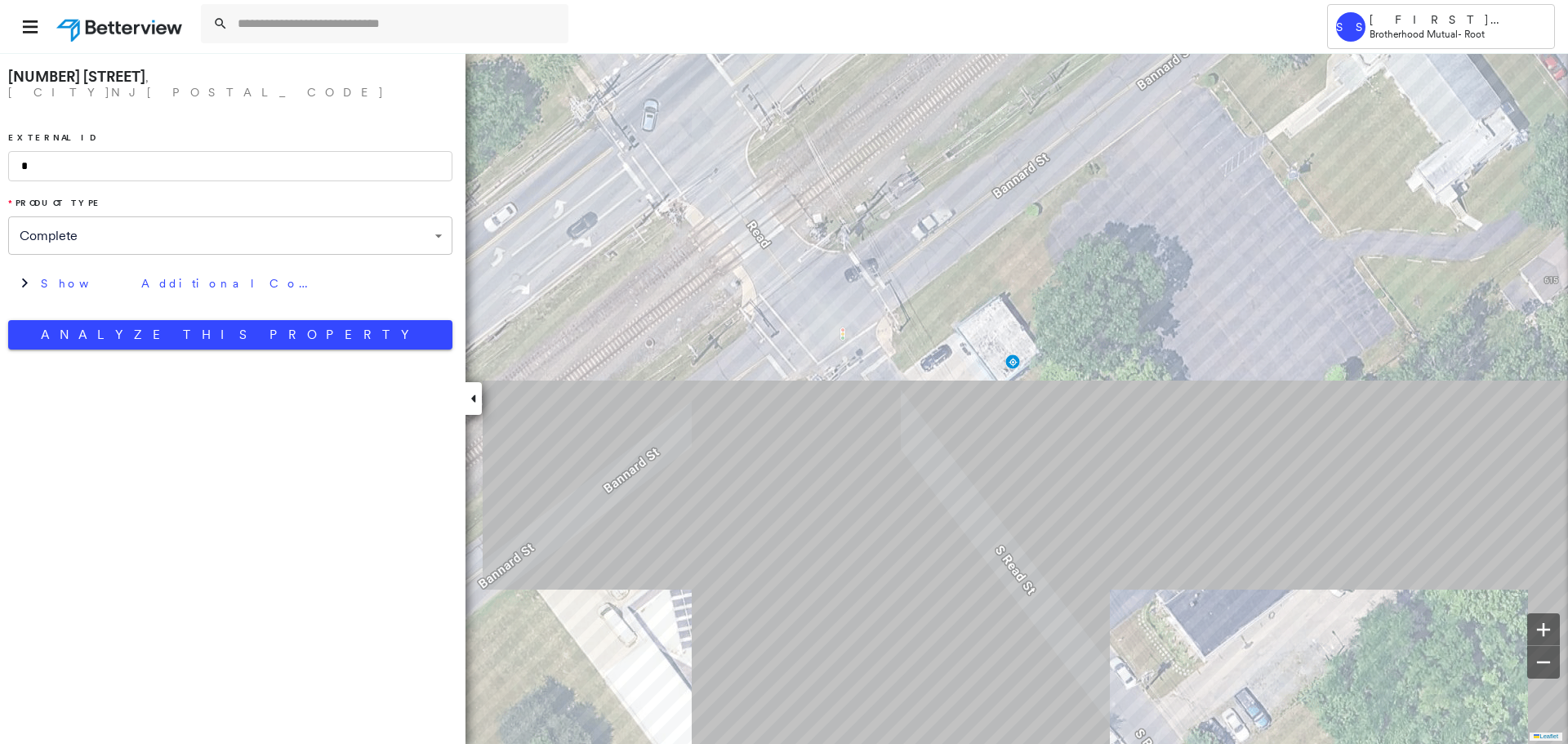 click on "*" at bounding box center [230, 166] 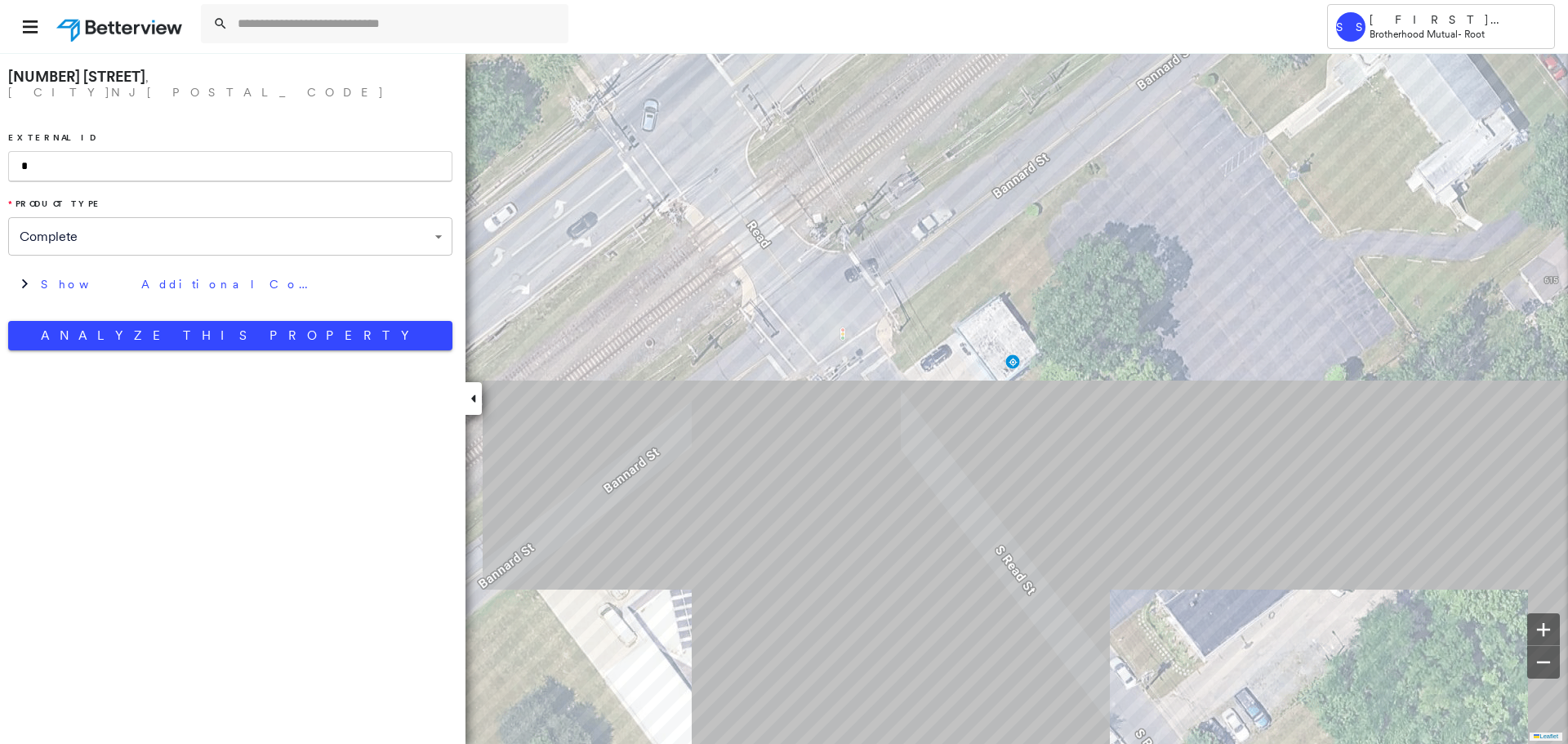 paste on "*******" 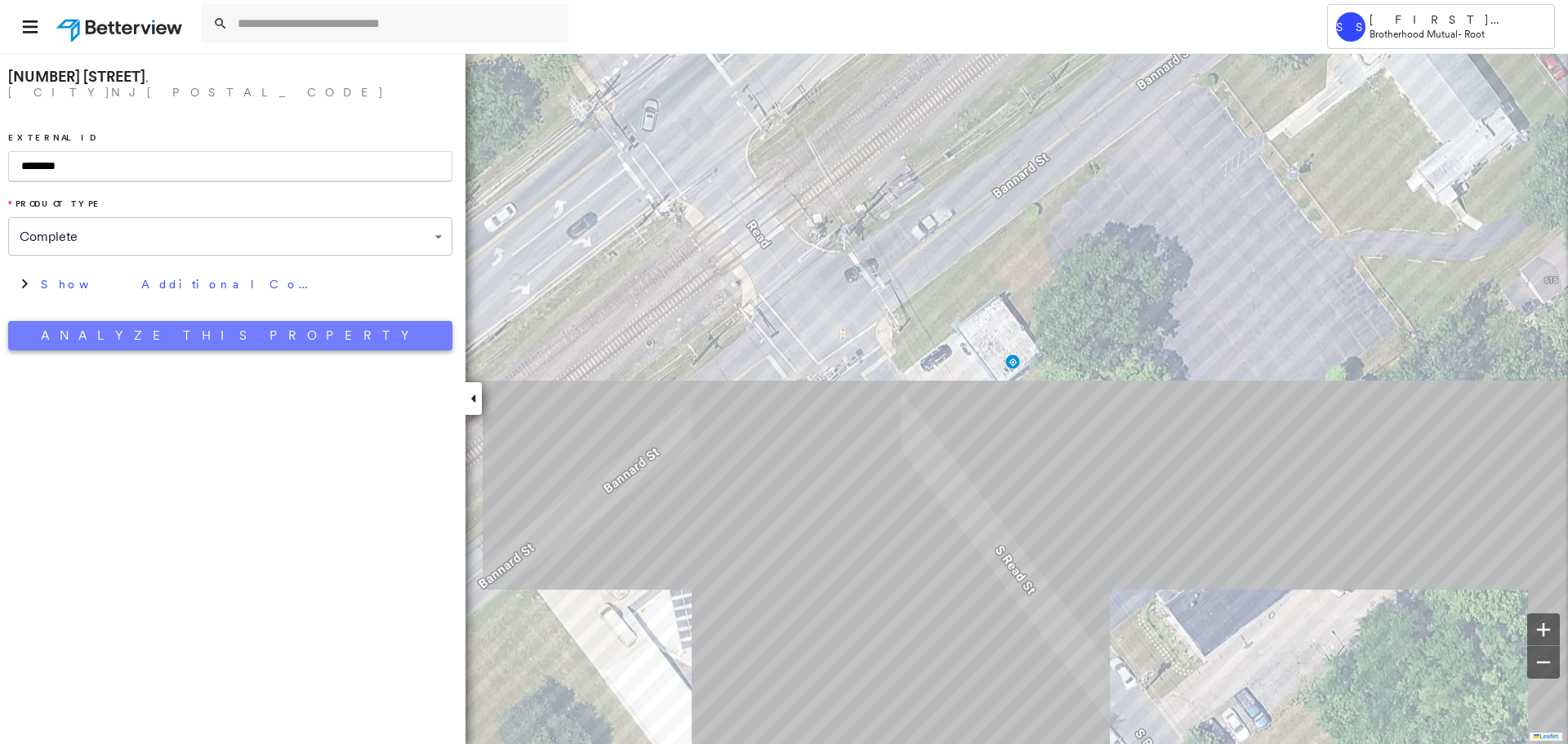 type on "********" 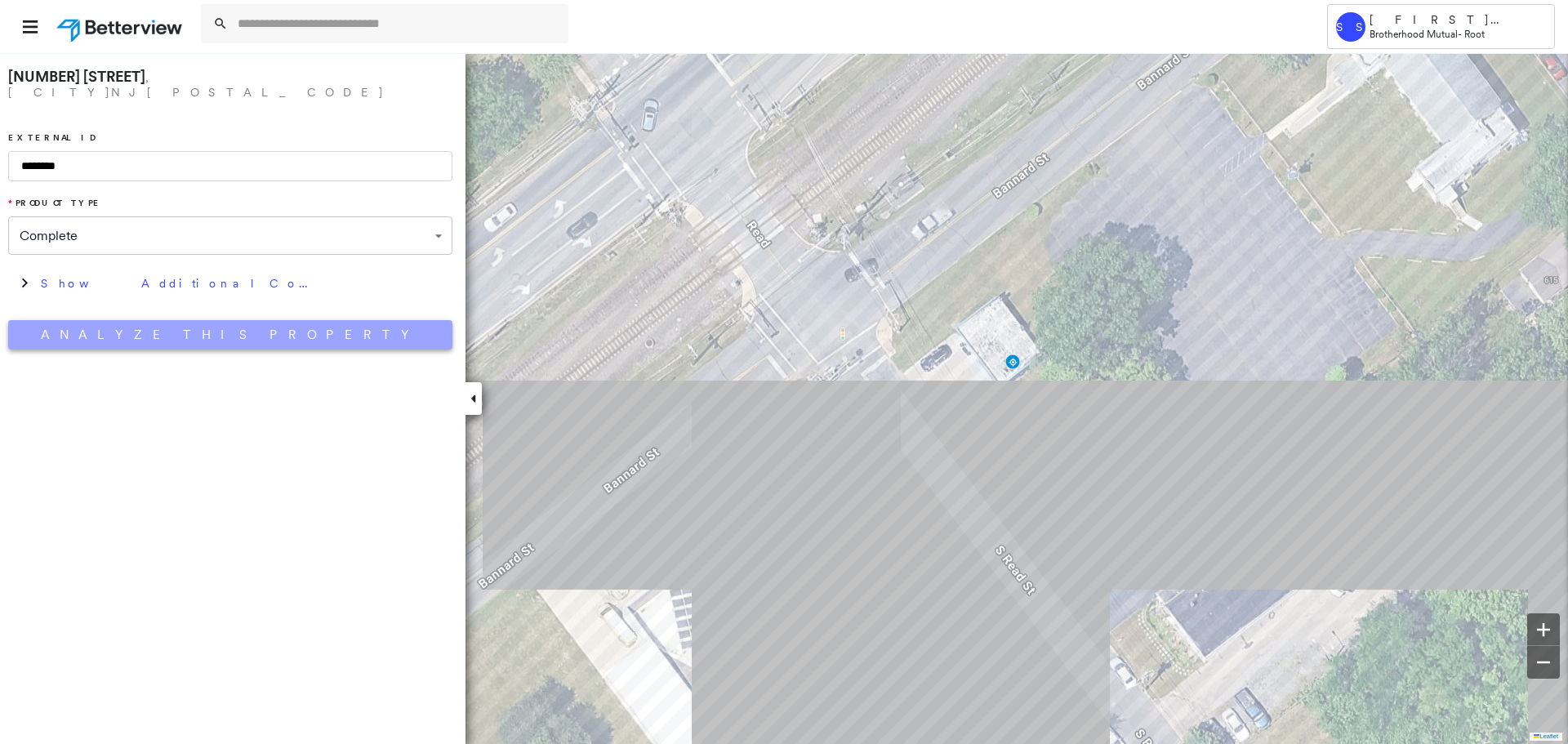 click on "Analyze This Property" at bounding box center (230, 335) 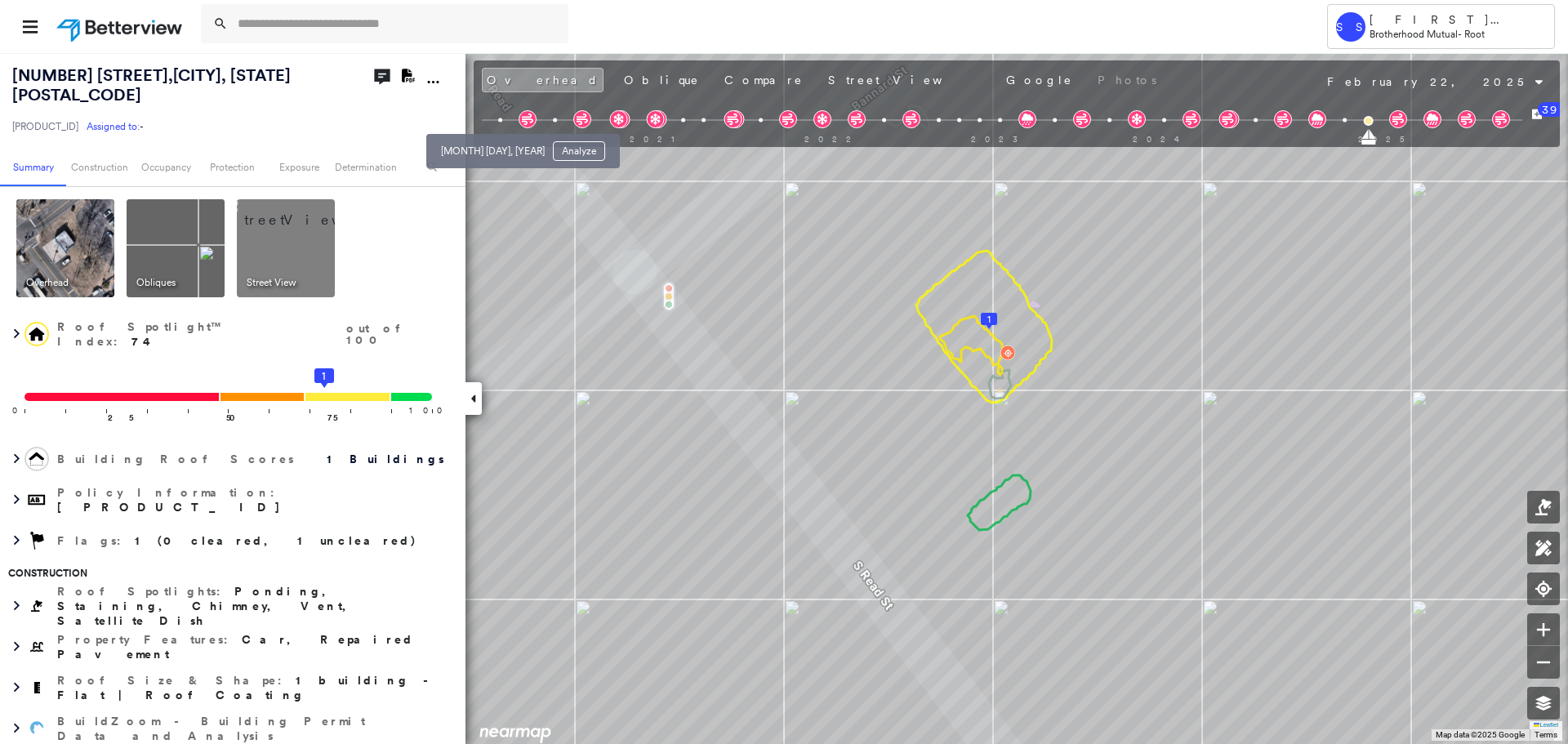 click at bounding box center (500, 120) 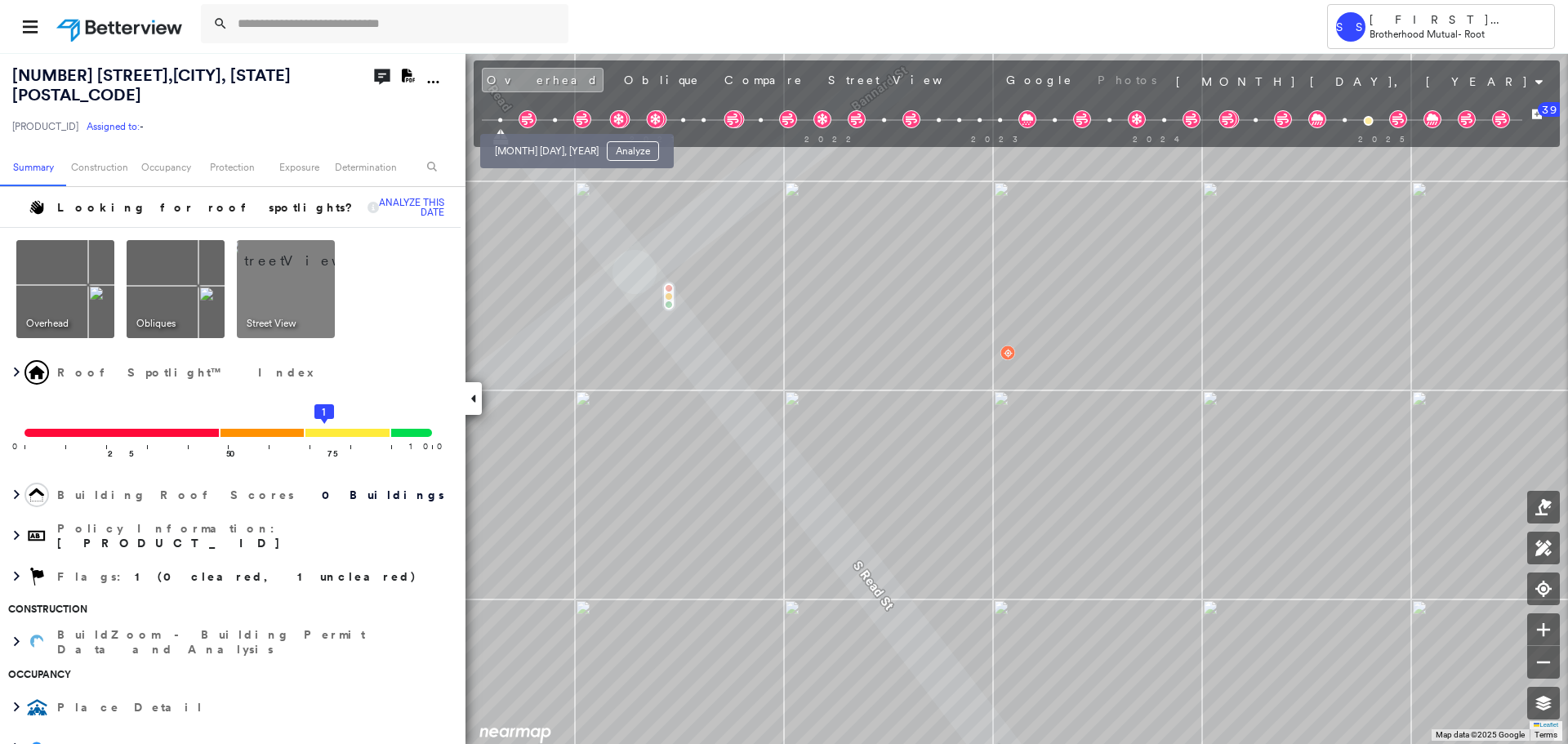 click at bounding box center (555, 120) 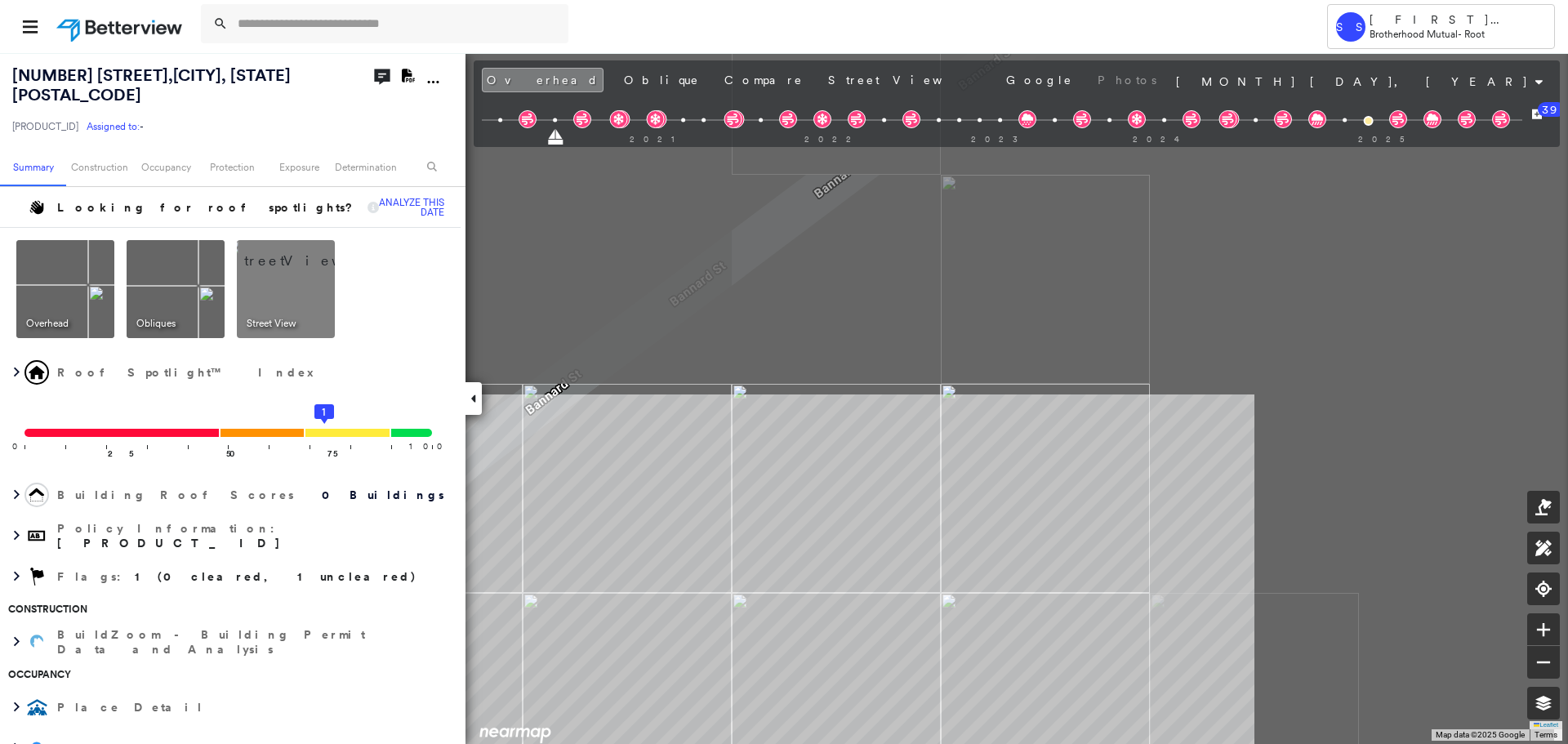 click on "Tower SS [FIRST] [LAST] Brotherhood Mutual  -   Root [NUMBER] [STREET] ,  [CITY], [STATE] [POSTAL_CODE] [PRODUCT_ID] Assigned to:  - Assigned to:  - [PRODUCT_ID] Assigned to:  - Open Comments Download PDF Report Summary Construction Occupancy Protection Exposure Determination Looking for roof spotlights? Analyze this date Overhead Obliques Street View Roof Spotlight™ Index 0 100 25 50 75 1 Building Roof Scores 0 Buildings Policy Information :  [PRODUCT_ID] Flags :  1 (0 cleared, 1 uncleared) Construction BuildZoom - Building Permit Data and Analysis Occupancy Place Detail SmartyStreets - Geocode Smarty Streets - Surrounding Properties Protection Exposure FEMA Risk Index Flood Regional Hazard: 2   out of  5 Additional Perils Determination Flags :  1 (0 cleared, 1 uncleared) Uncleared Flags (1) Cleared Flags  (0) Low Low Priority Flagged [DATE] Clear Action Taken New Entry History Quote/New Business Terms & Conditions Added ACV Endorsement Added Cosmetic Endorsement Inspection/Loss Control Onsite Inspection Ordered General Save" at bounding box center [784, 372] 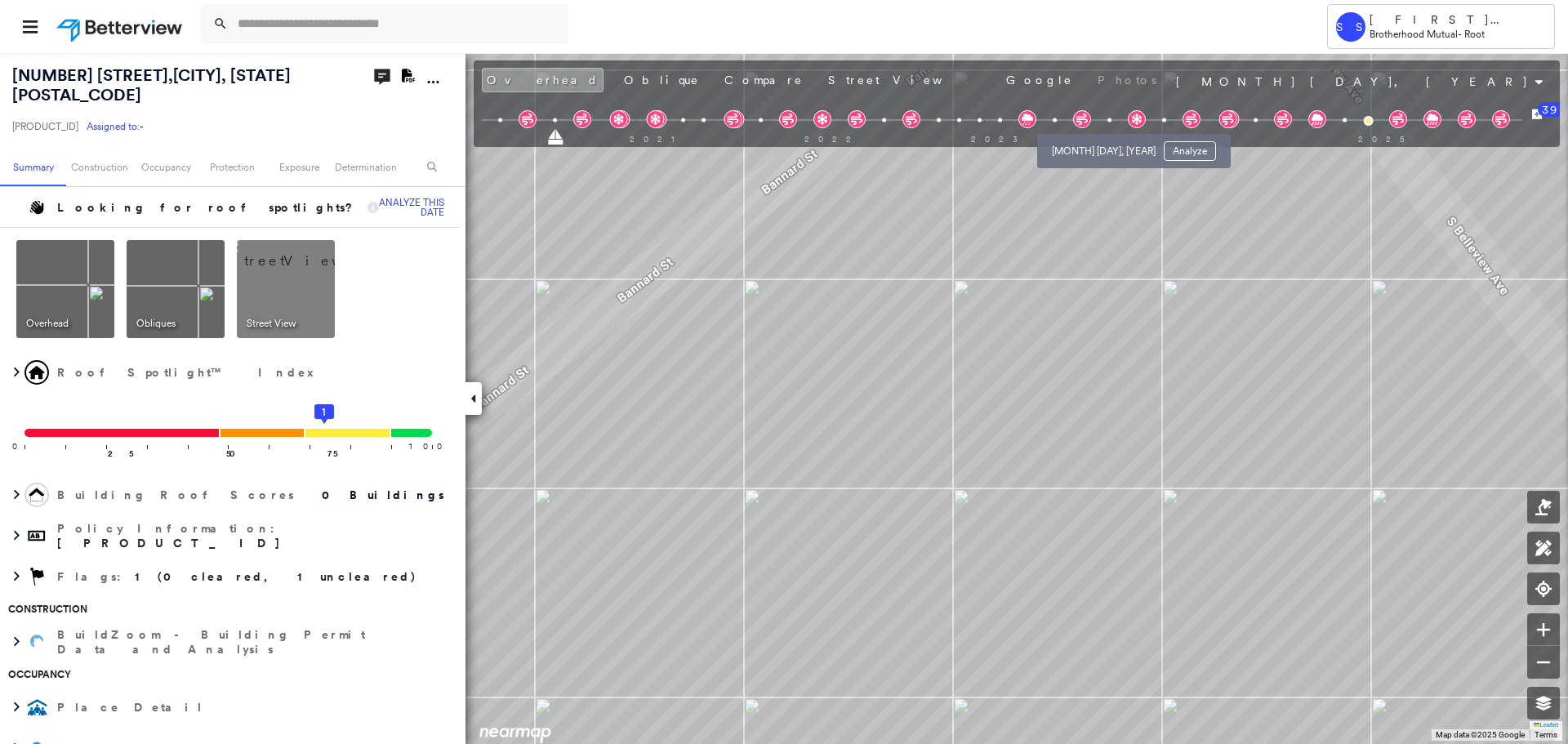 click at bounding box center [1109, 120] 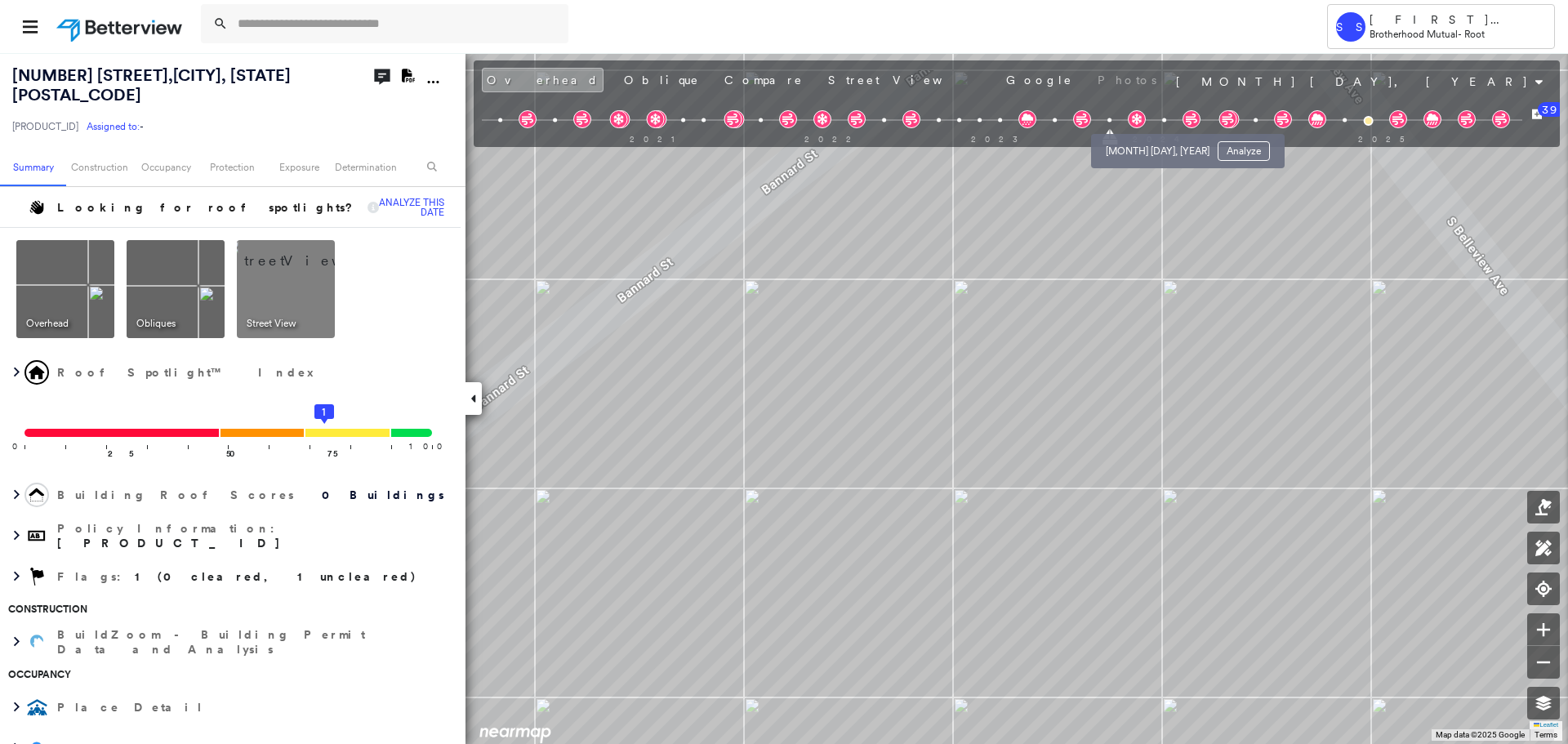 click at bounding box center (1164, 120) 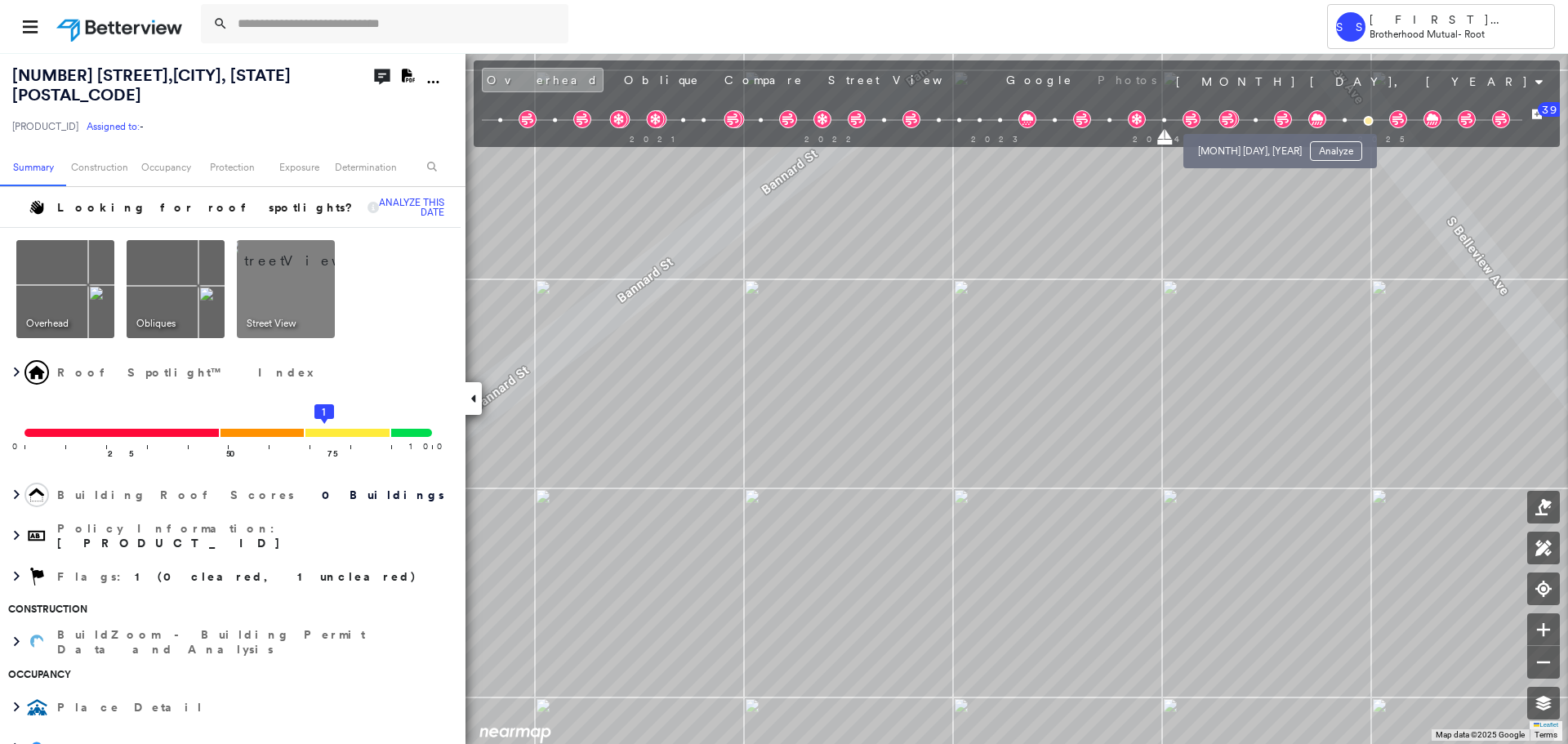 click at bounding box center (1255, 120) 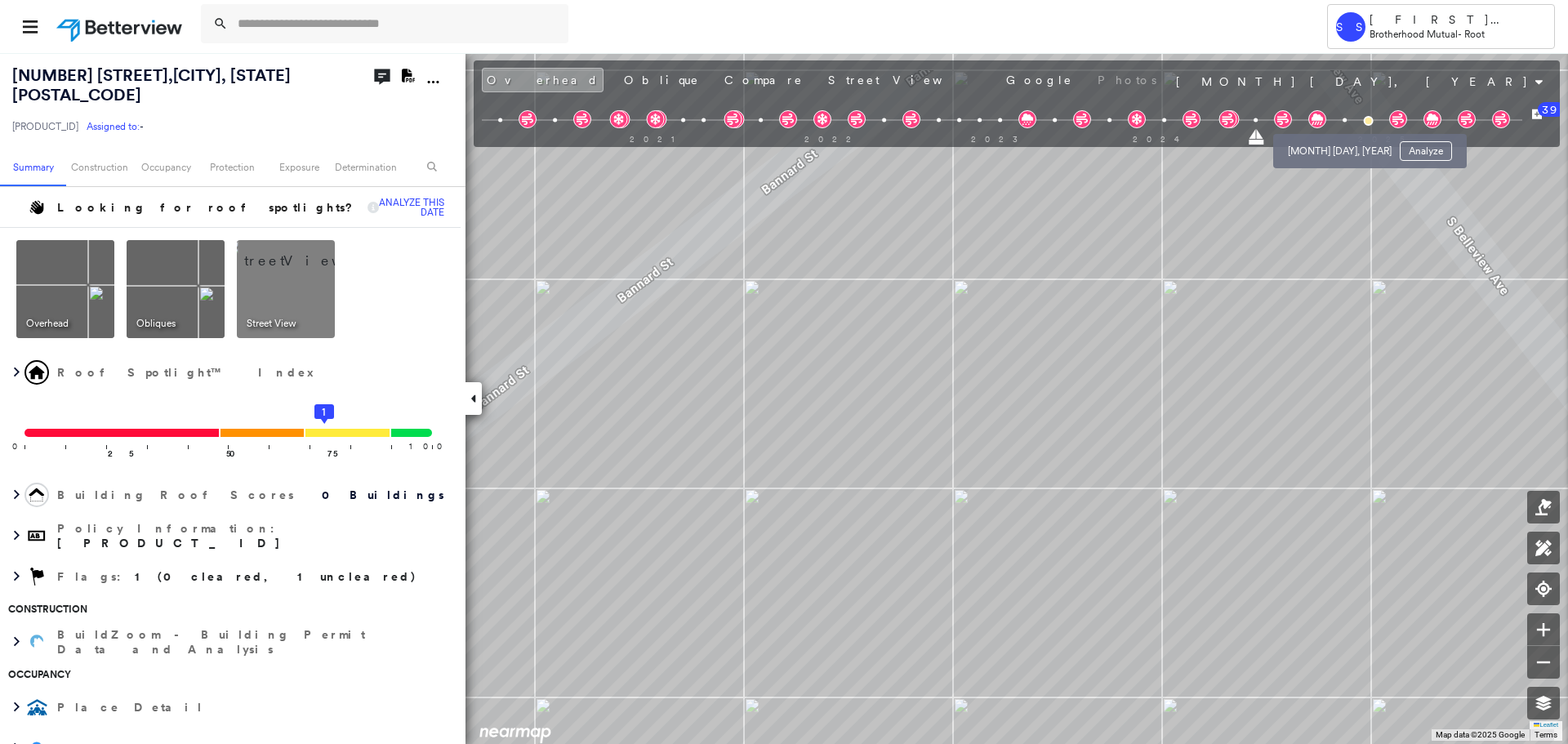 click at bounding box center [1344, 120] 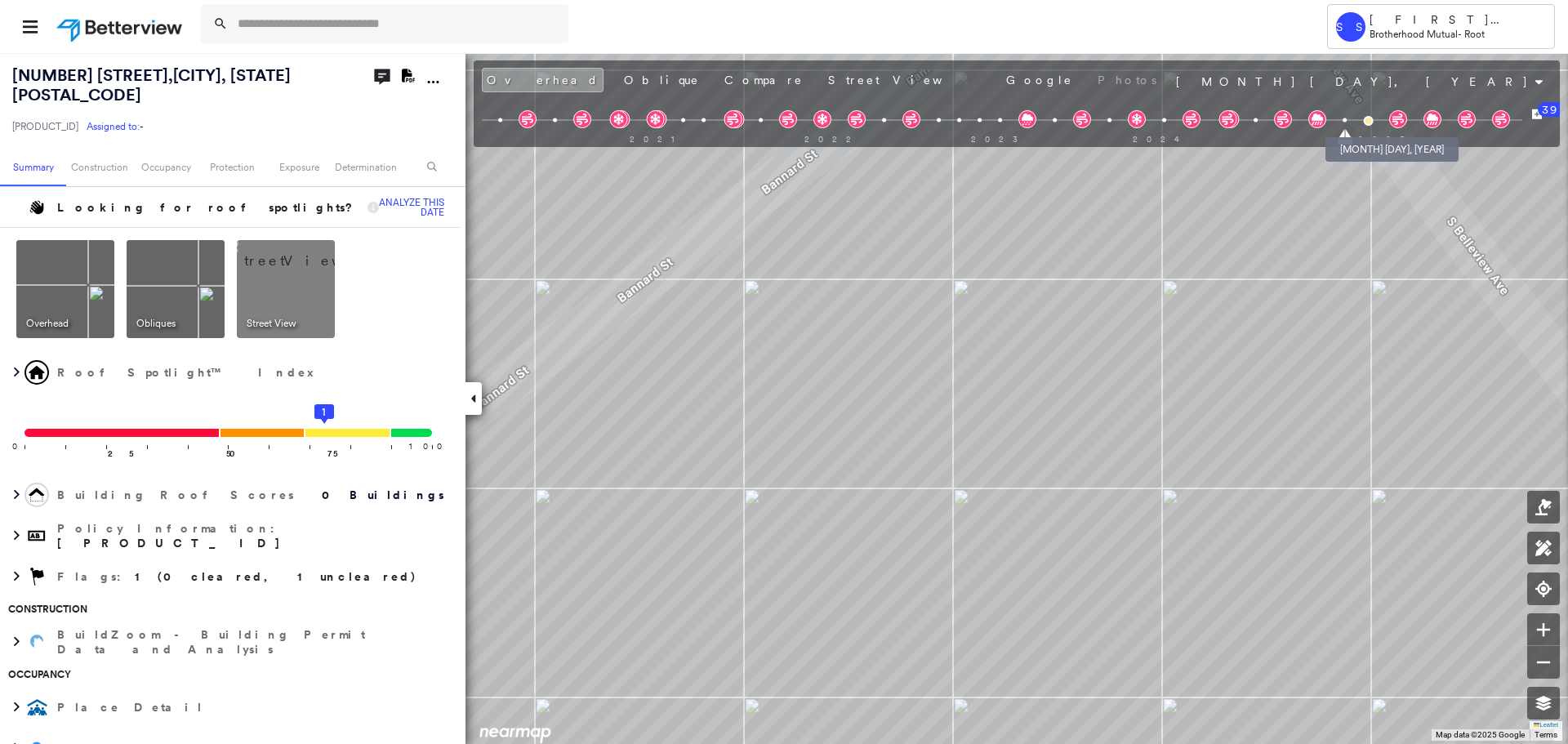 click at bounding box center [1368, 121] 